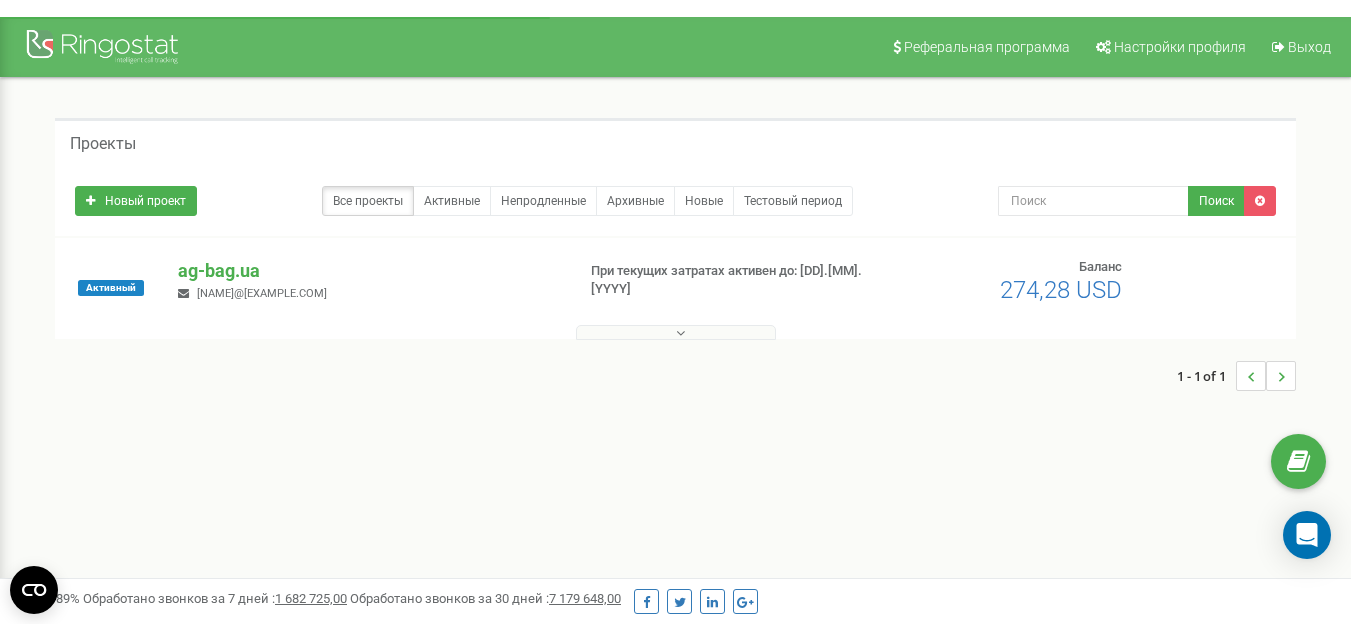 scroll, scrollTop: 0, scrollLeft: 0, axis: both 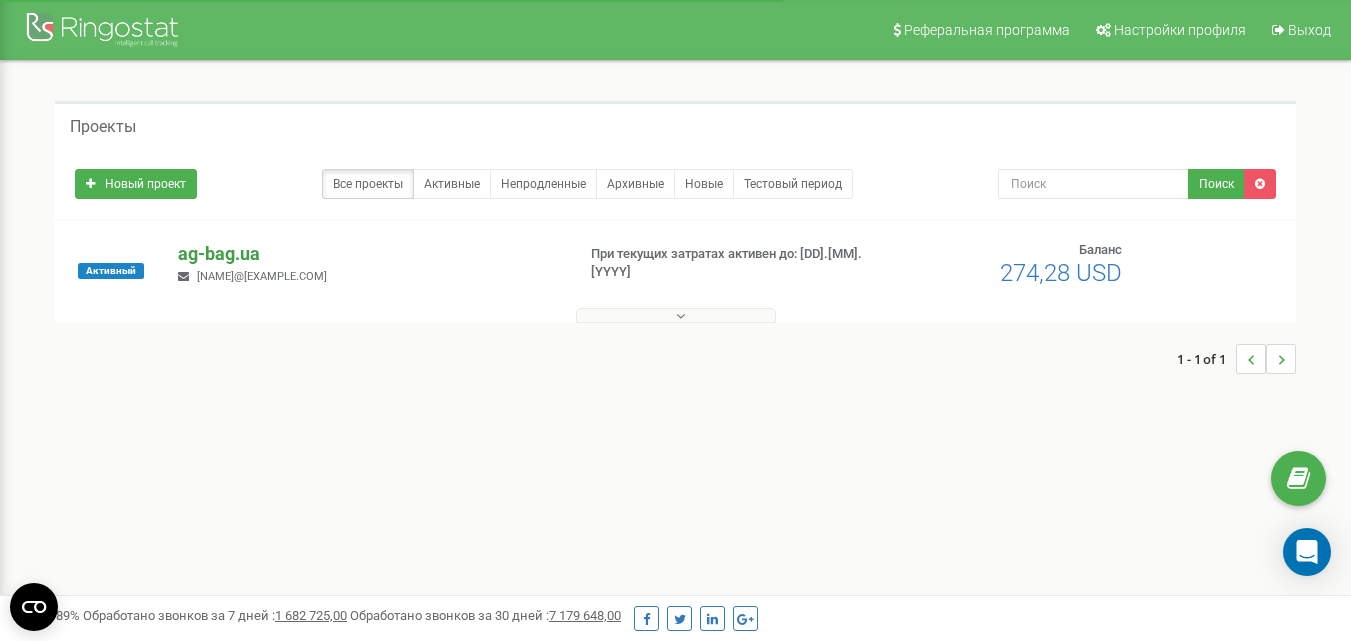 click on "ag-bag.ua" at bounding box center [368, 254] 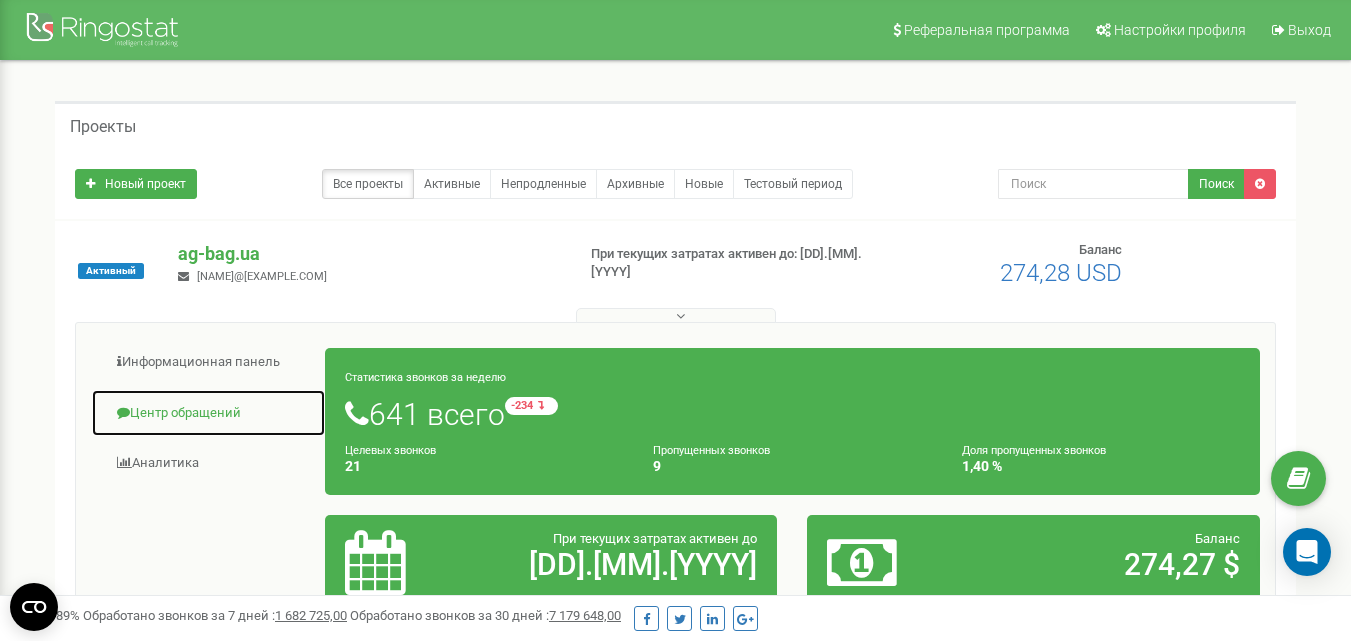 click on "Центр обращений" at bounding box center [208, 413] 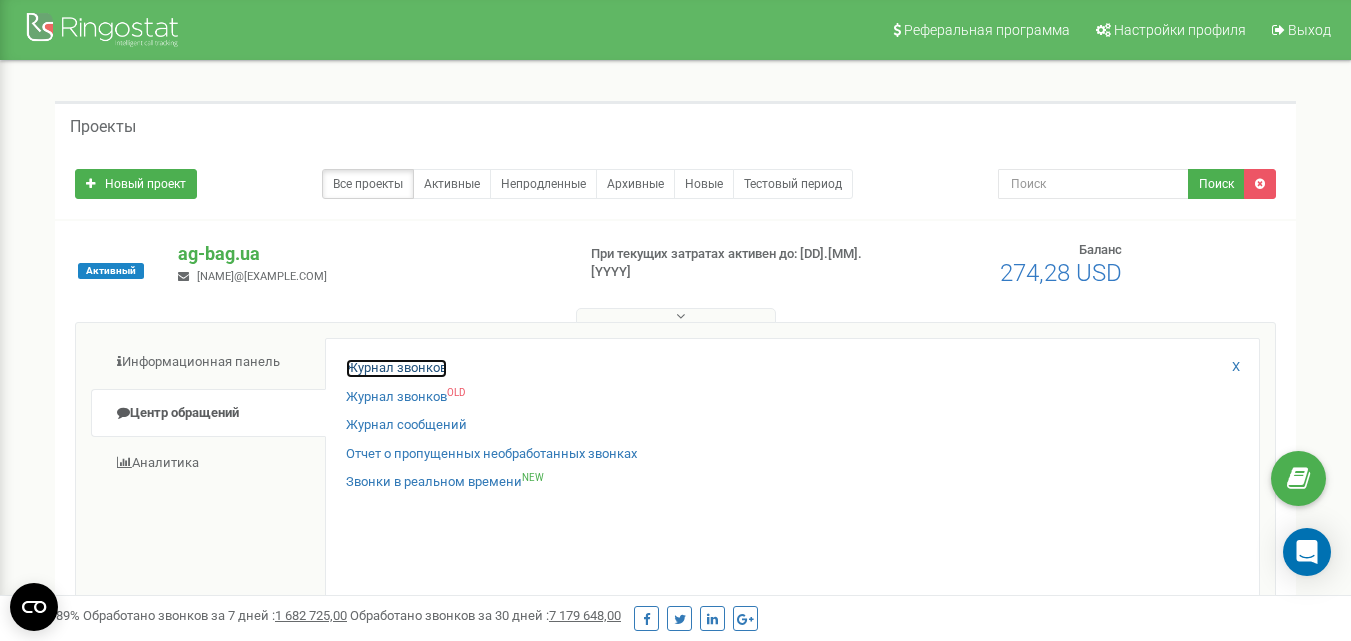 click on "Журнал звонков" at bounding box center [396, 368] 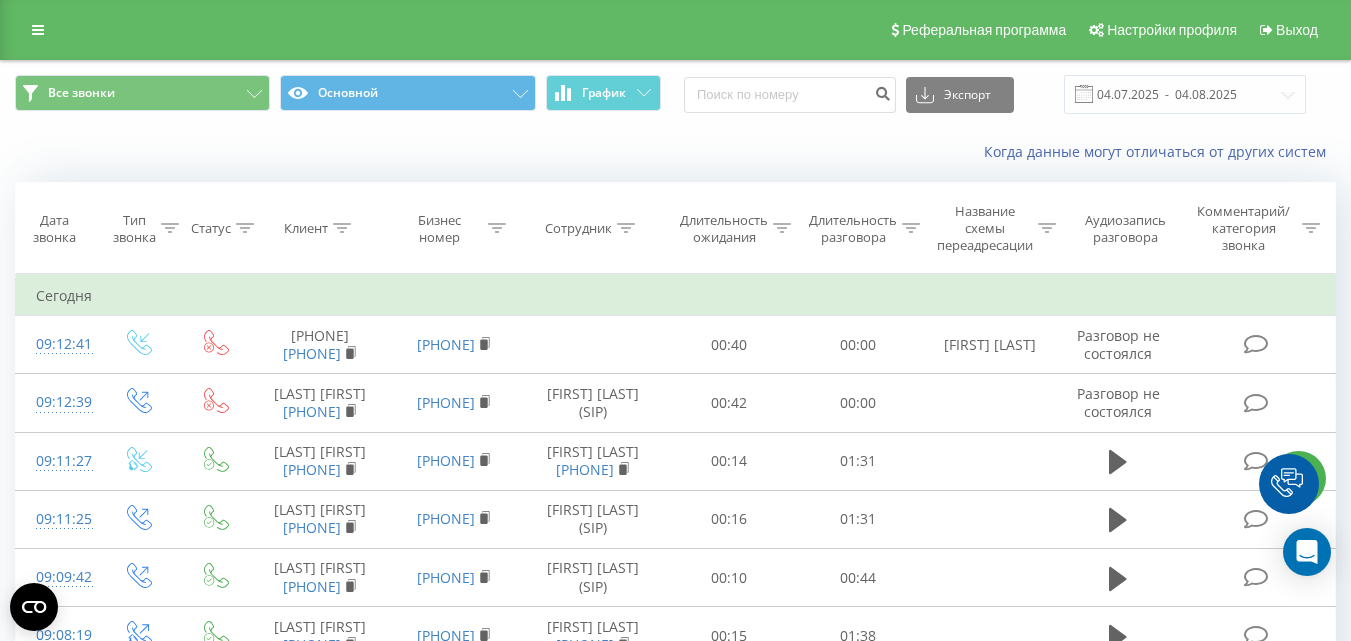 scroll, scrollTop: 100, scrollLeft: 0, axis: vertical 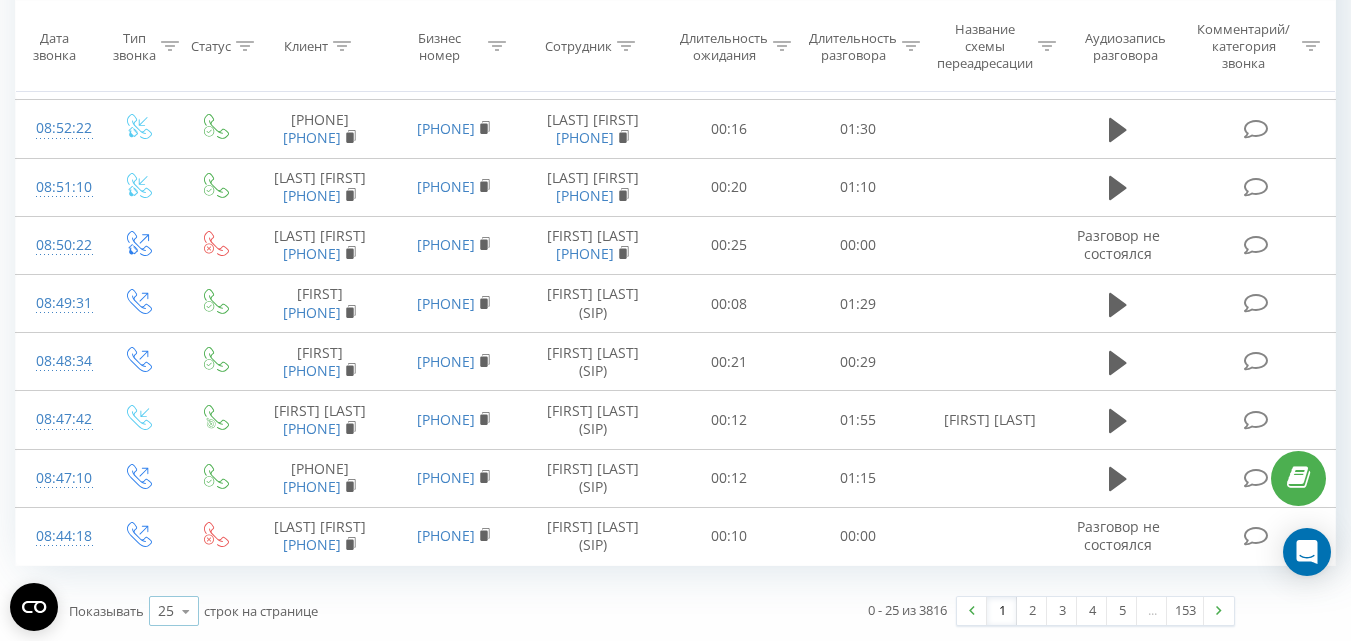 click at bounding box center (186, 611) 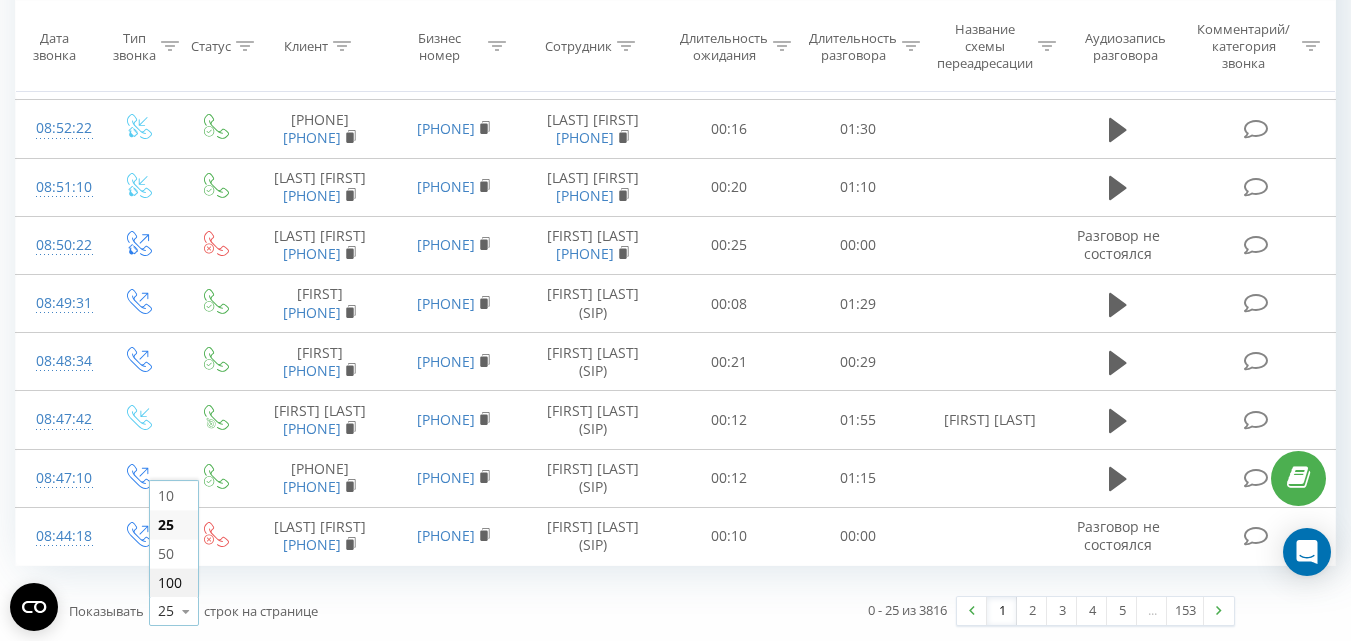 click on "100" at bounding box center [170, 582] 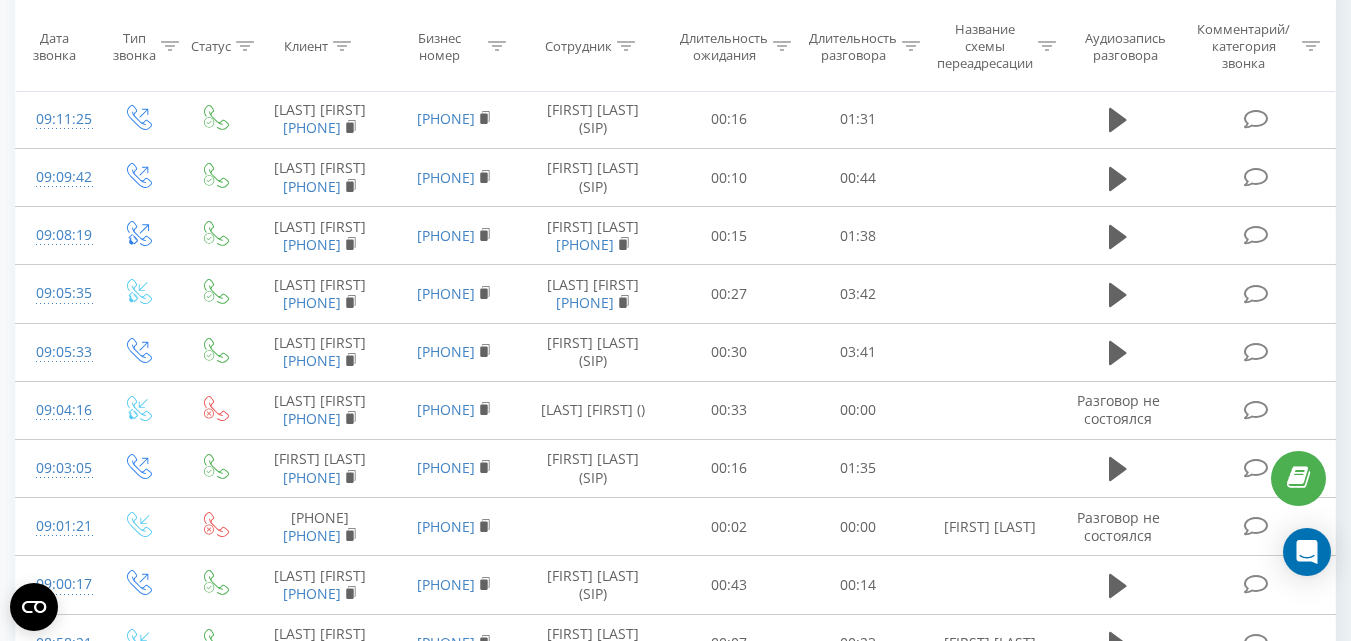 scroll, scrollTop: 0, scrollLeft: 0, axis: both 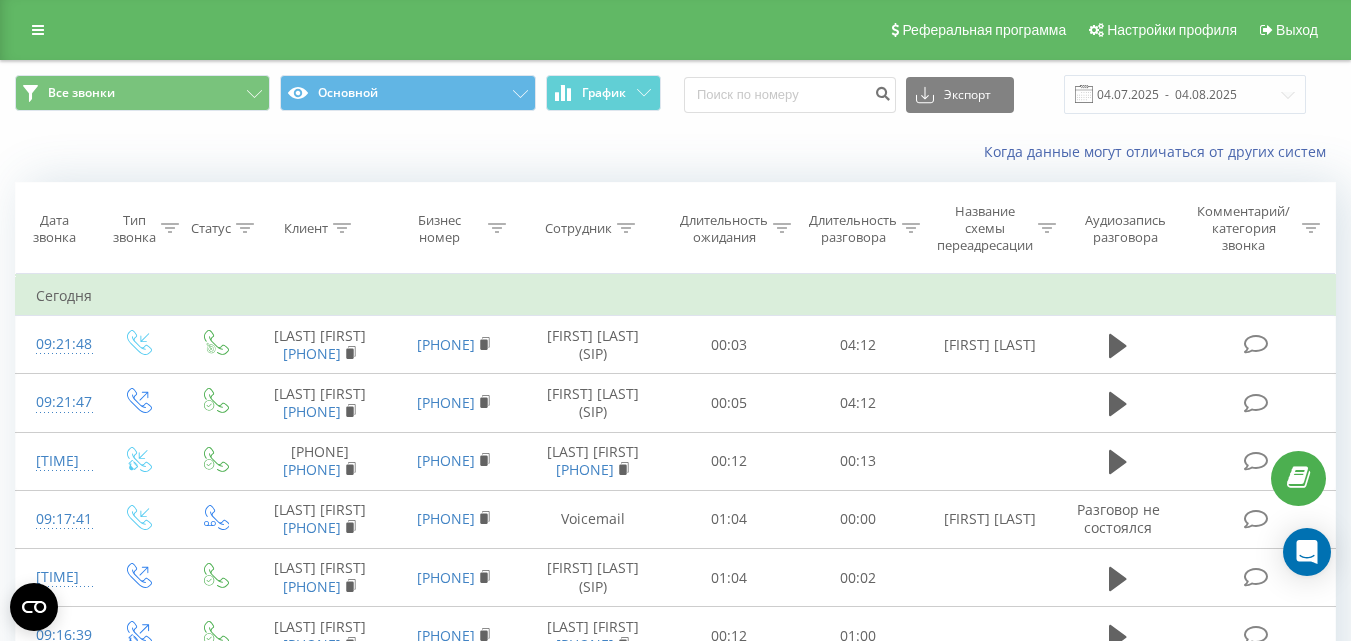 click 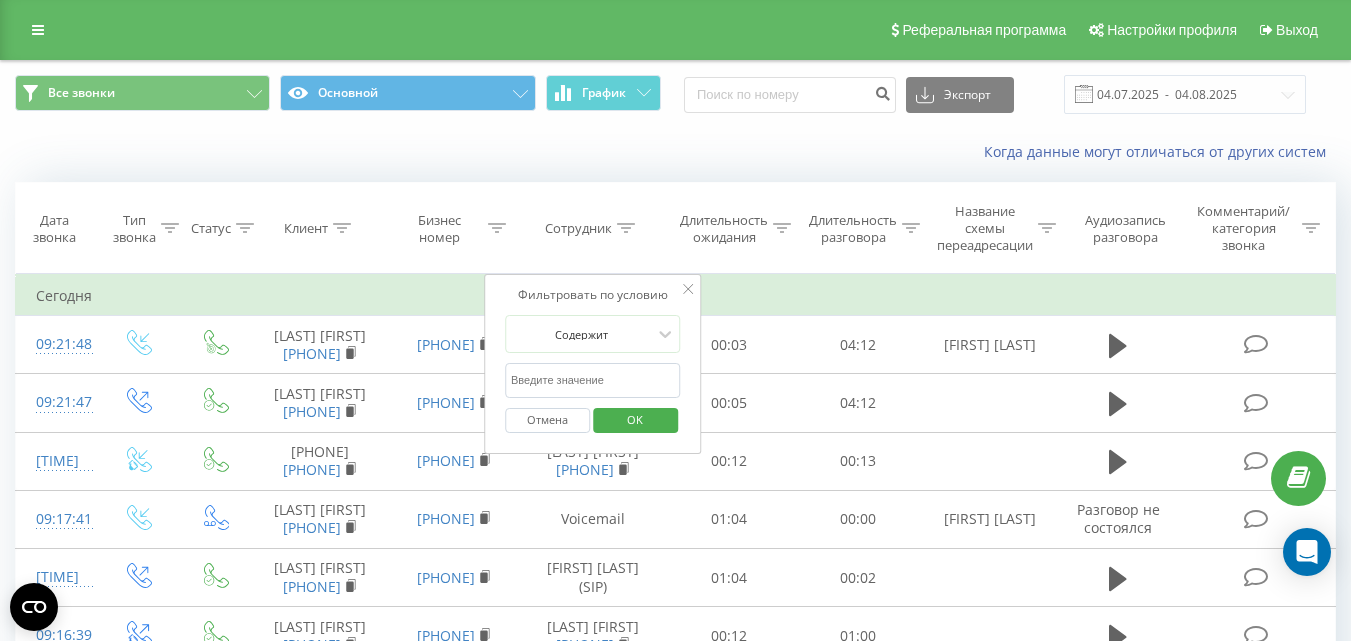 click at bounding box center (593, 380) 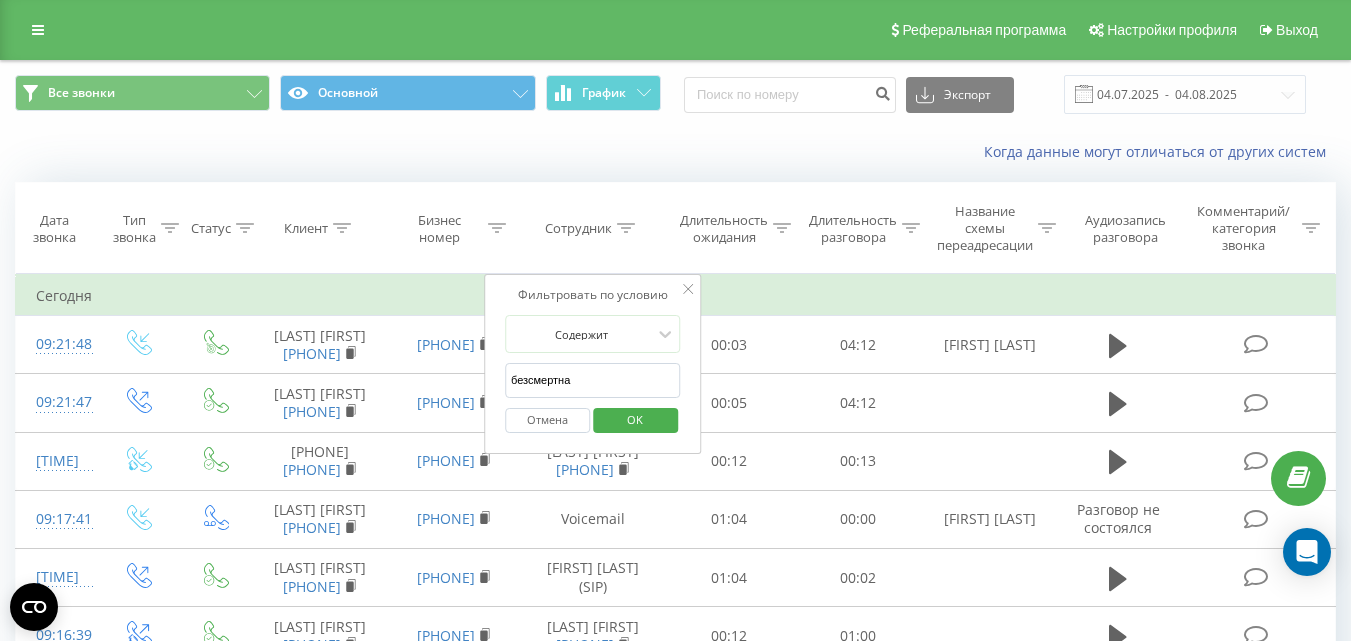 click on "OK" at bounding box center [635, 419] 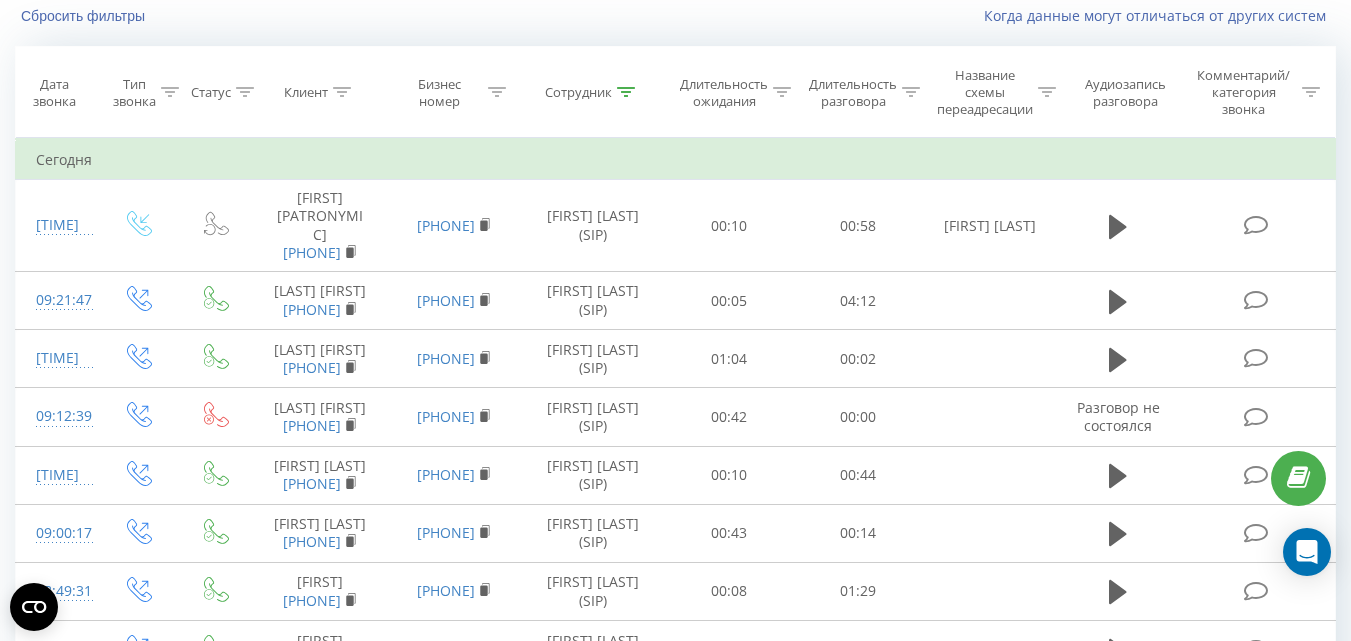 scroll, scrollTop: 0, scrollLeft: 0, axis: both 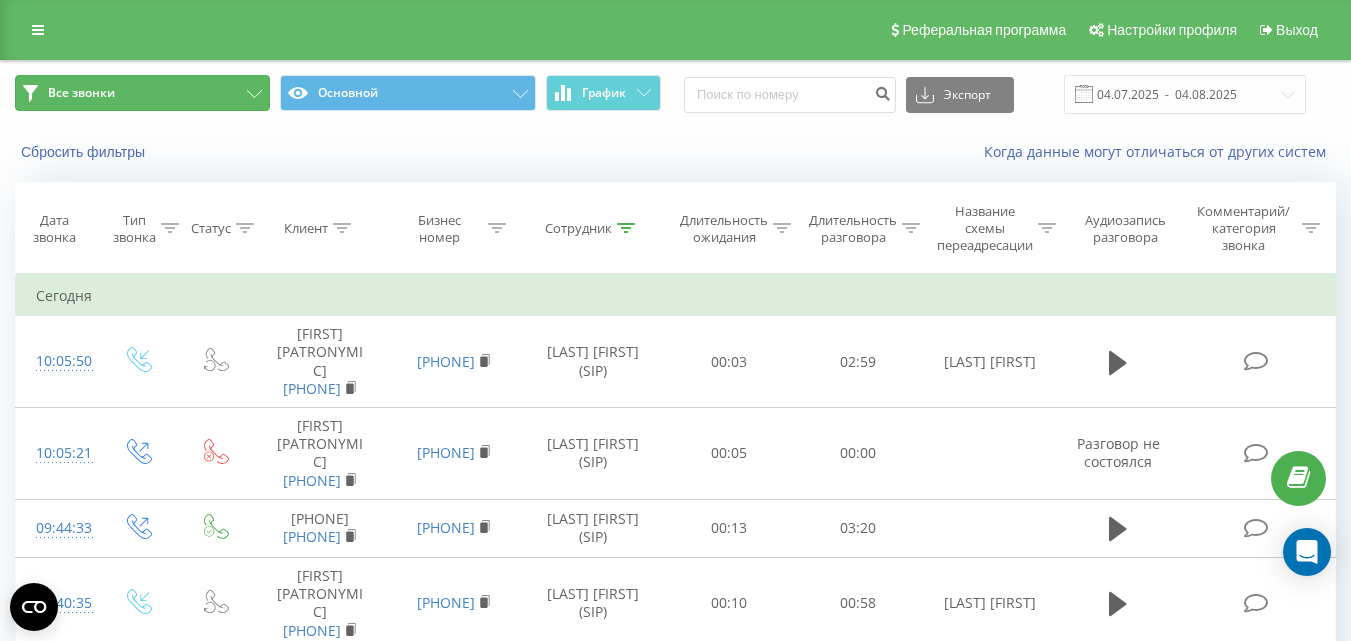 click on "Все звонки" at bounding box center [81, 93] 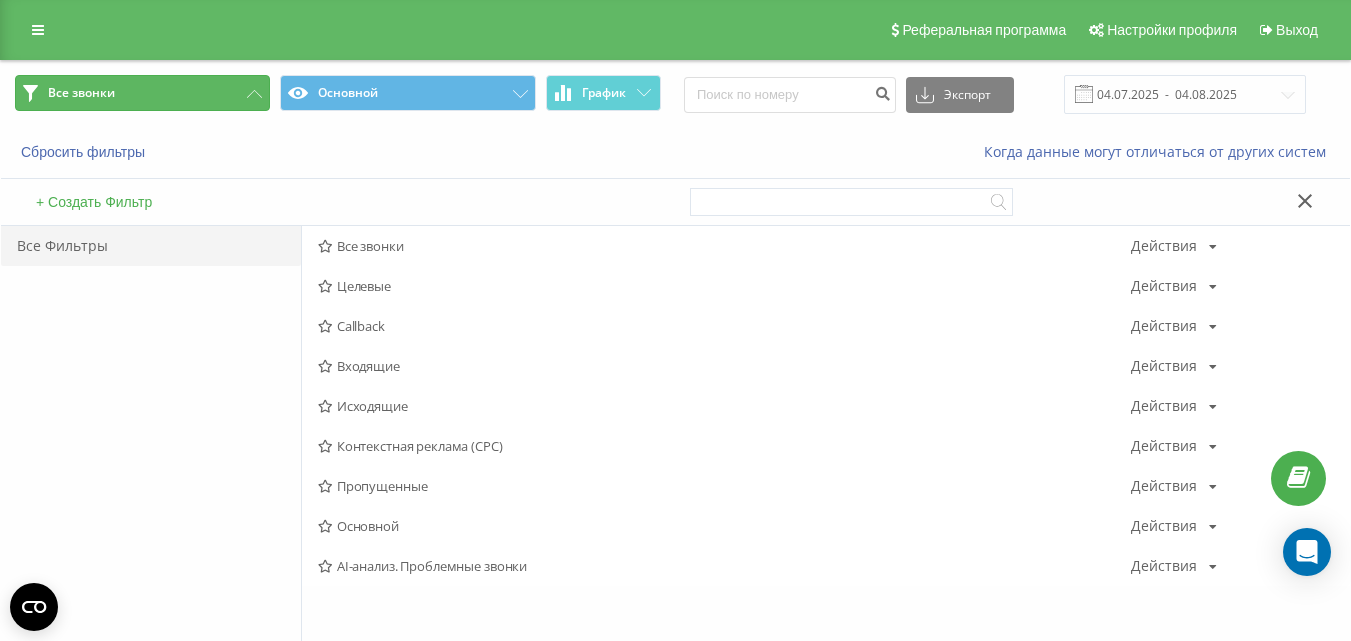 click on "Все звонки" at bounding box center (142, 93) 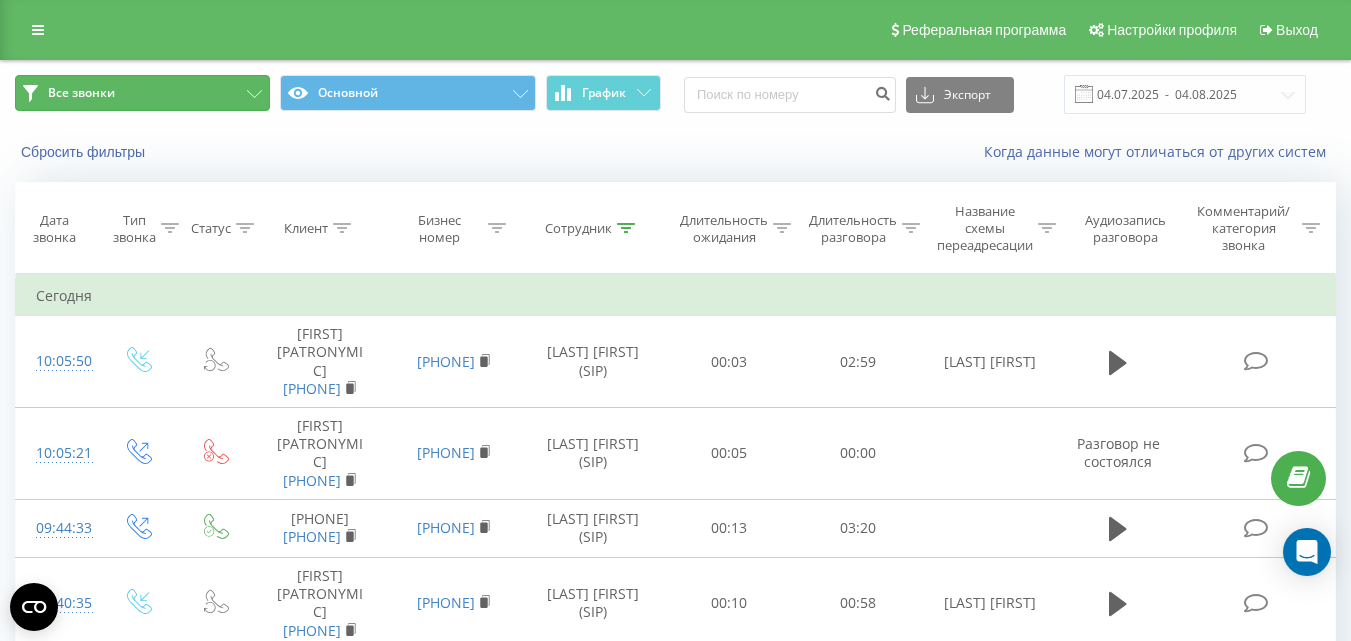 click on "Все звонки" at bounding box center [142, 93] 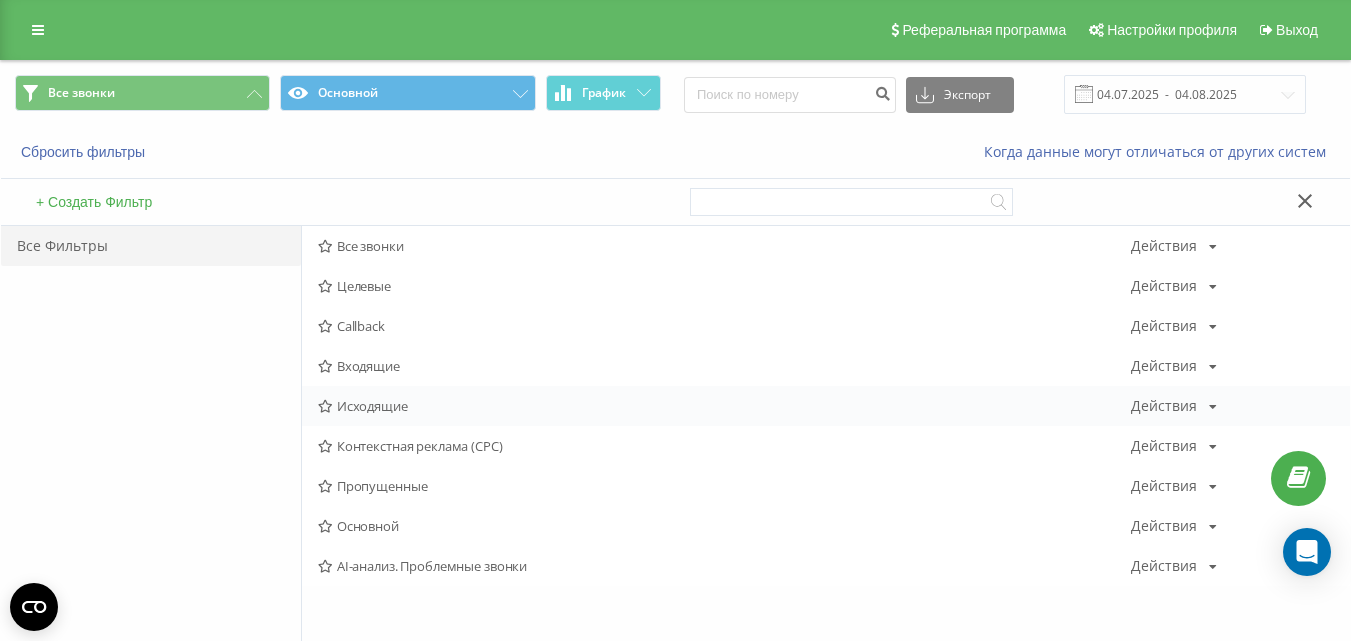 click on "Исходящие" at bounding box center (724, 406) 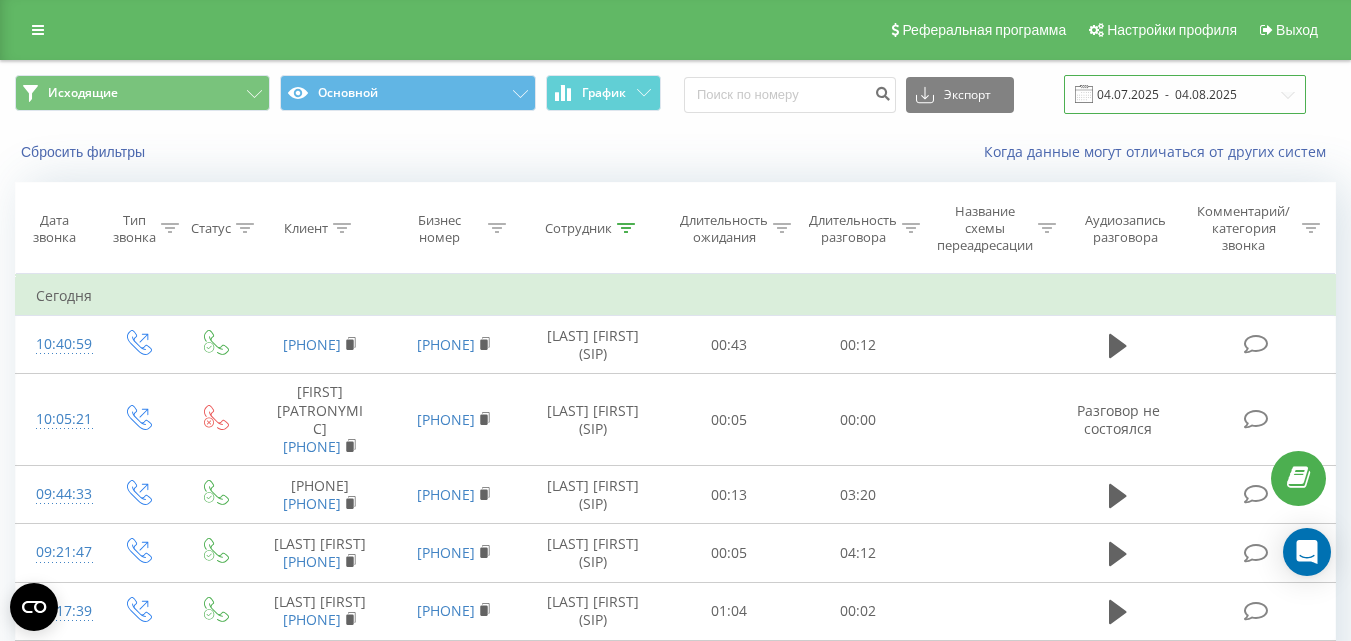 click on "04.07.2025  -  04.08.2025" at bounding box center (1185, 94) 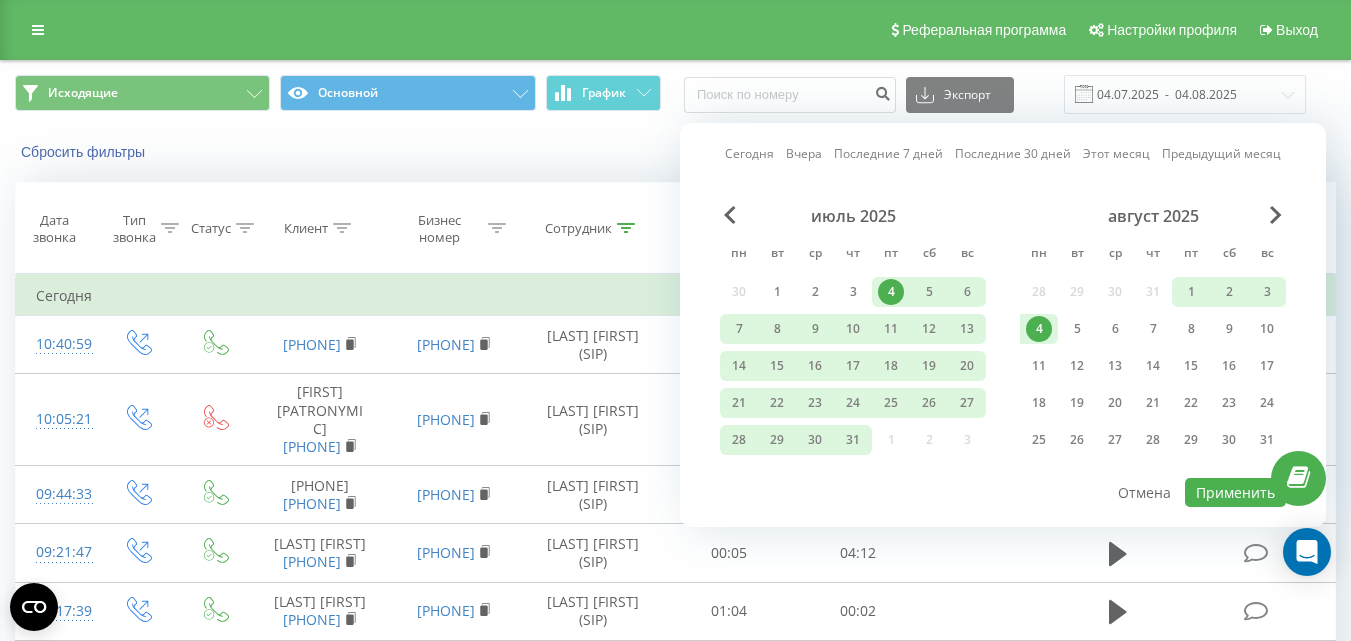 click on "4" at bounding box center [1039, 329] 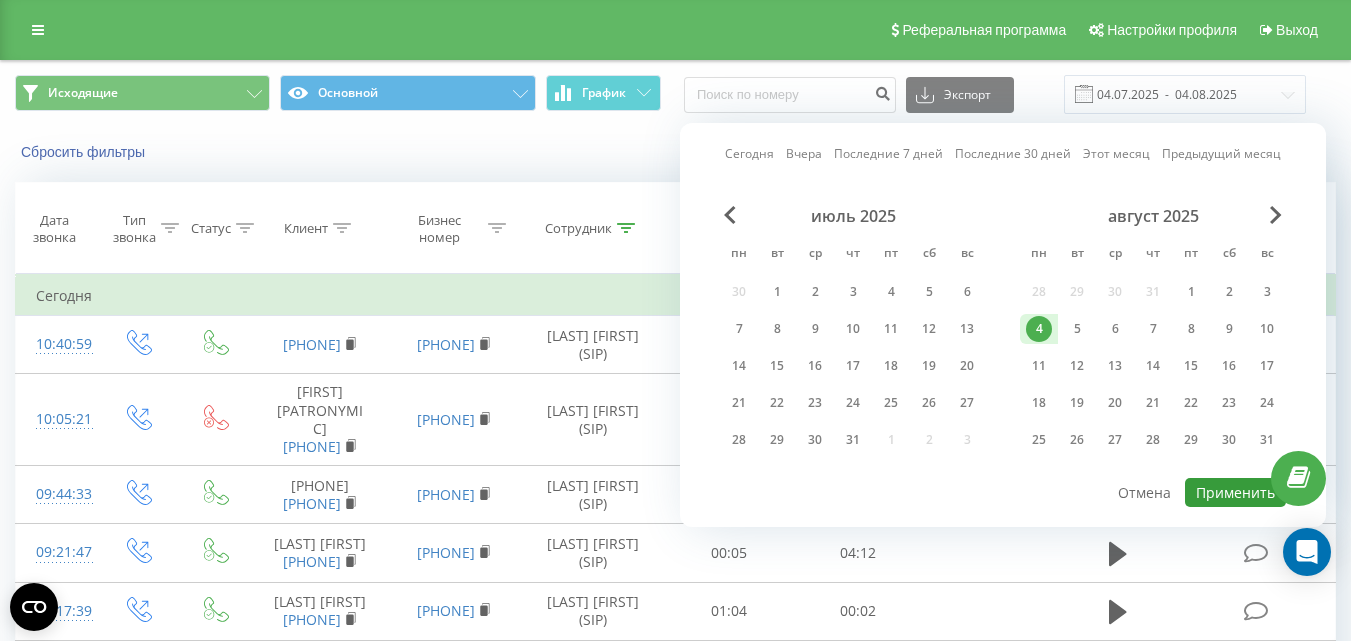 click on "Применить" at bounding box center (1235, 492) 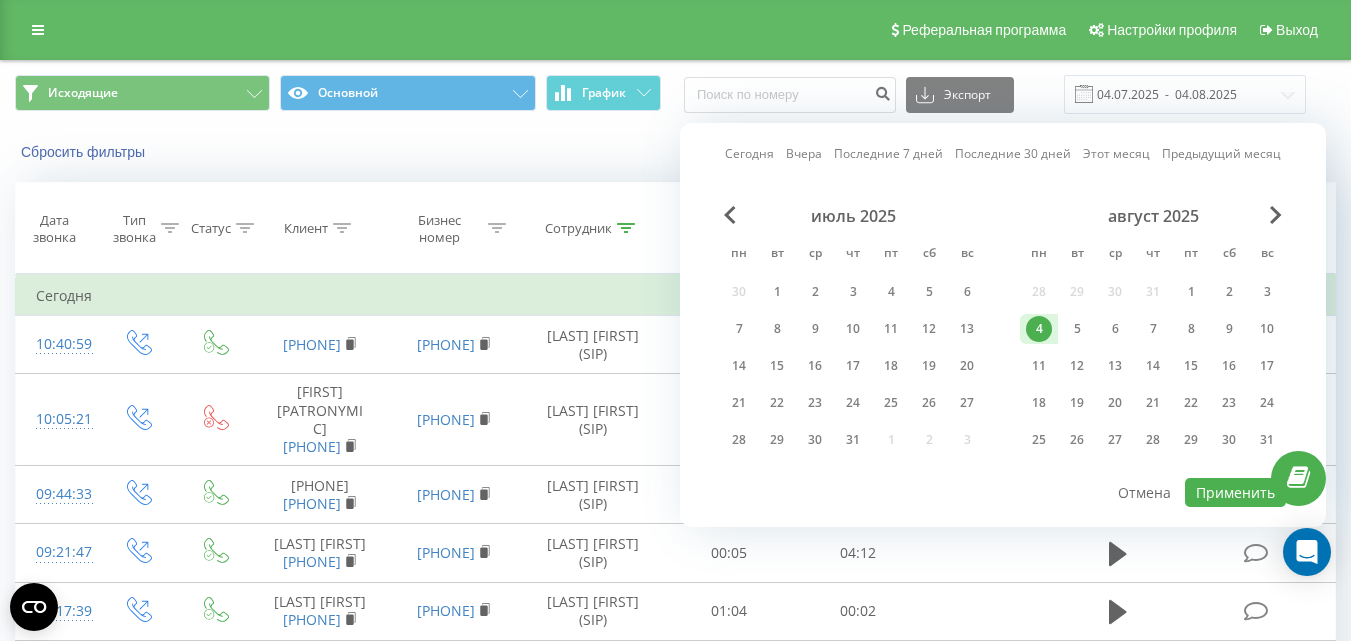 type on "04.08.2025  -  04.08.2025" 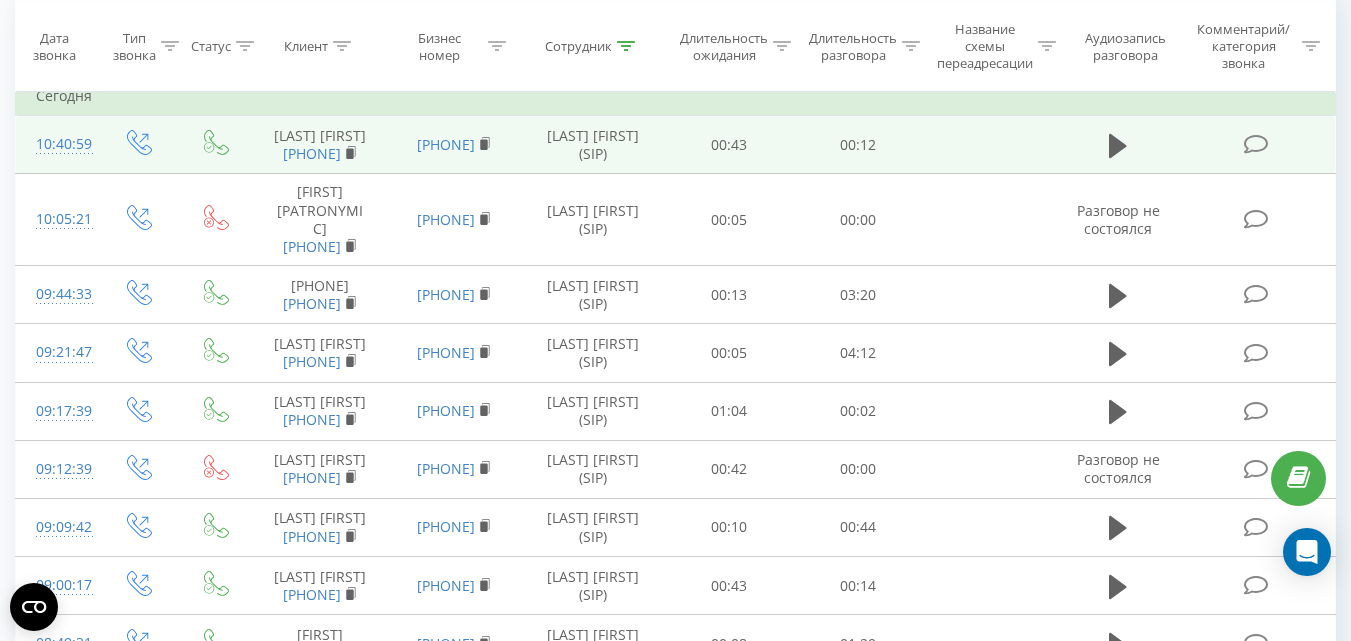 scroll, scrollTop: 13, scrollLeft: 0, axis: vertical 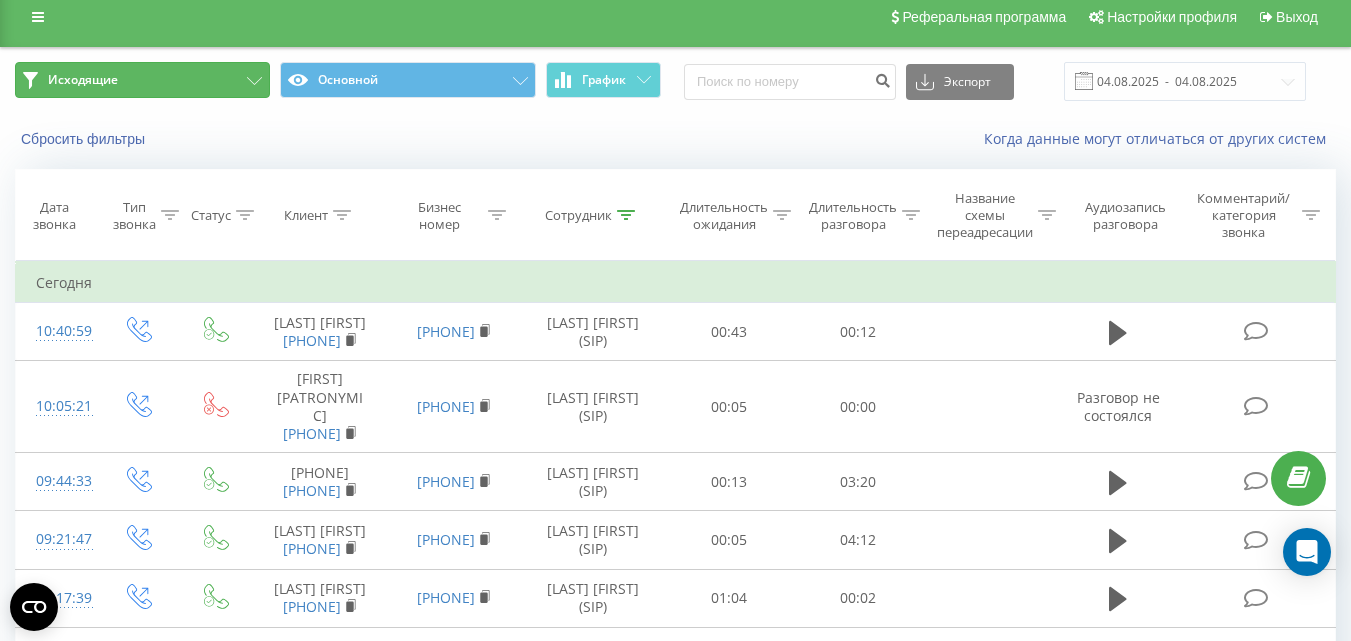 click on "Исходящие" at bounding box center [142, 80] 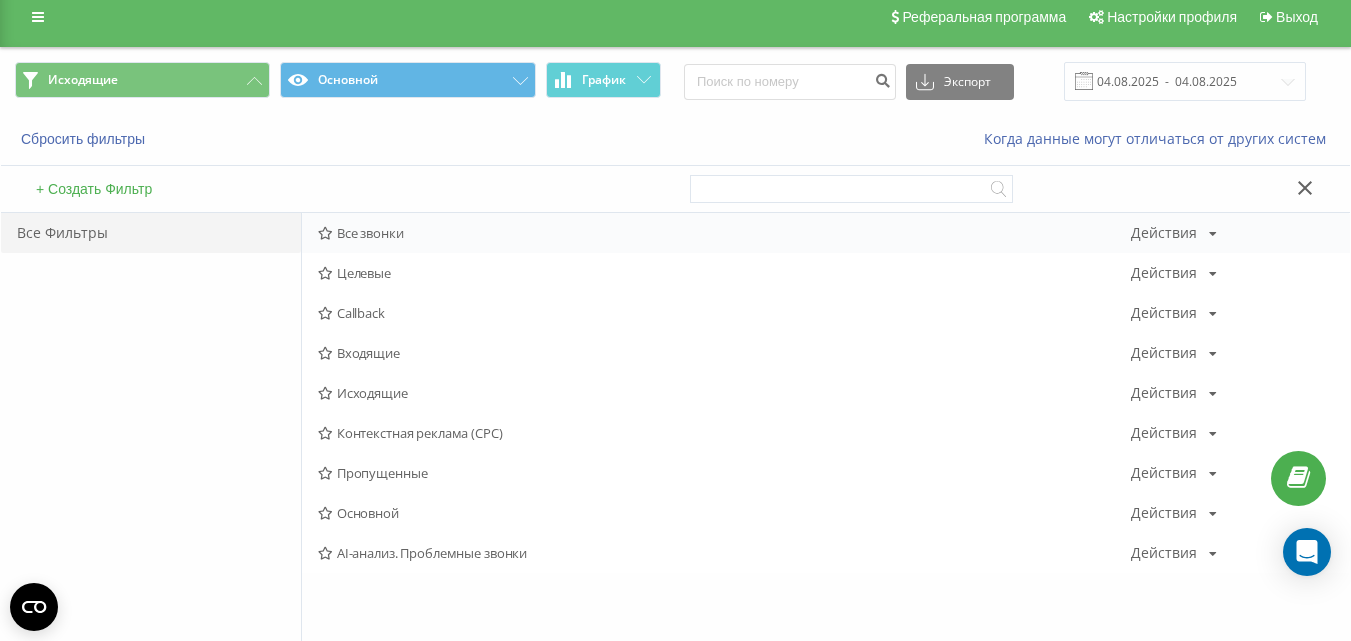 click on "Все звонки" at bounding box center (724, 233) 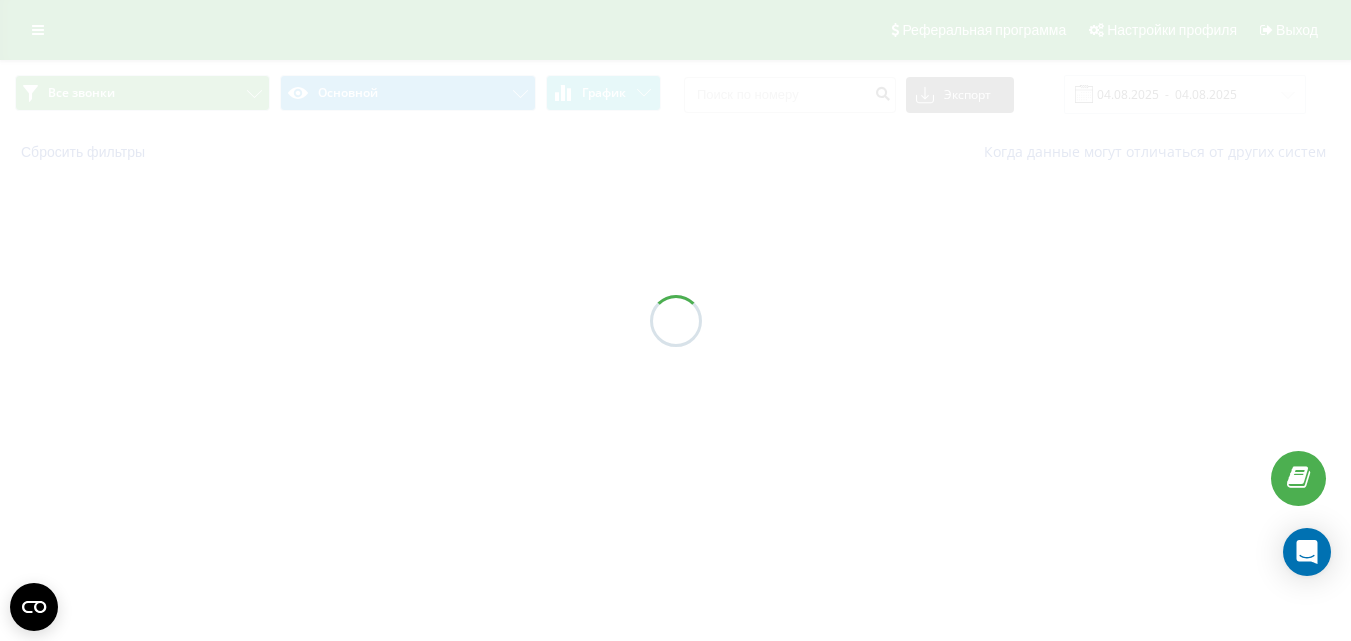 scroll, scrollTop: 0, scrollLeft: 0, axis: both 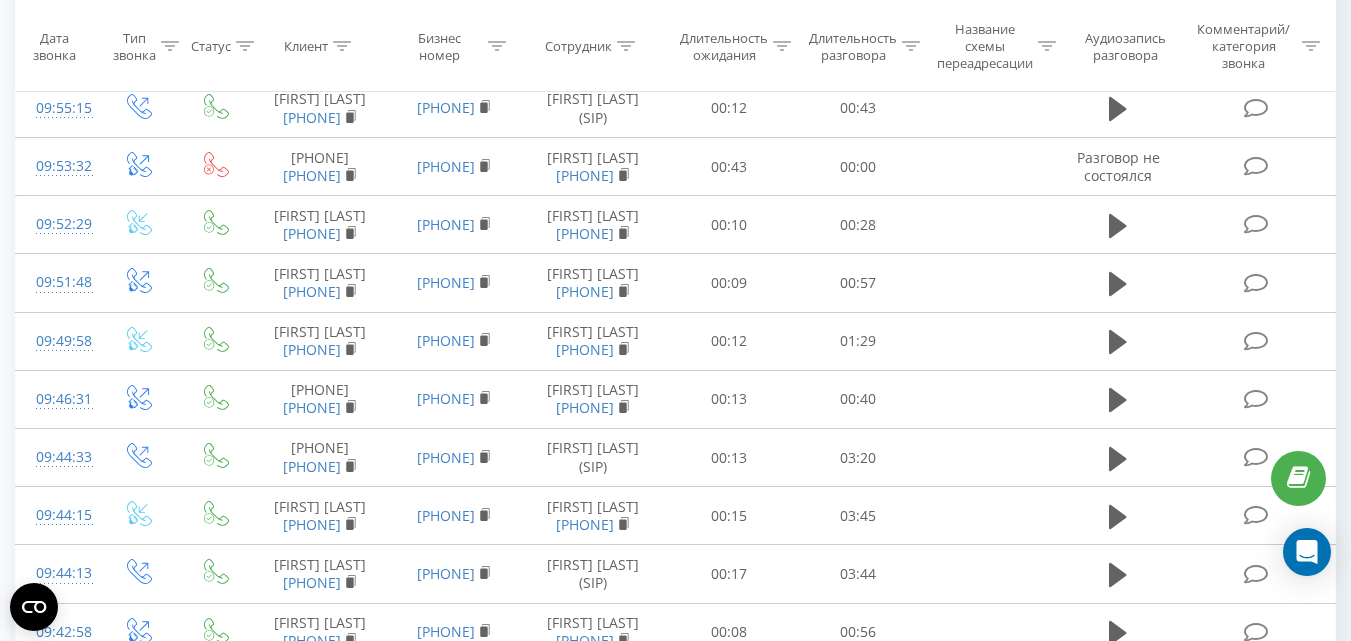 click 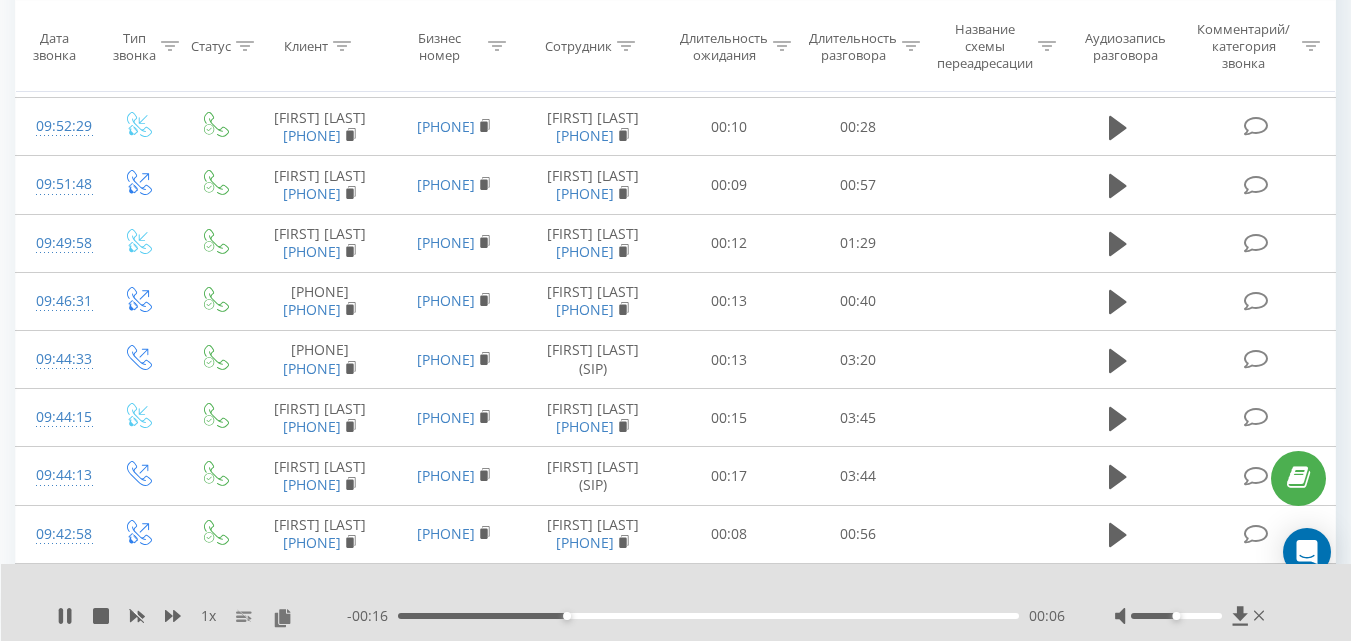 scroll, scrollTop: 1800, scrollLeft: 0, axis: vertical 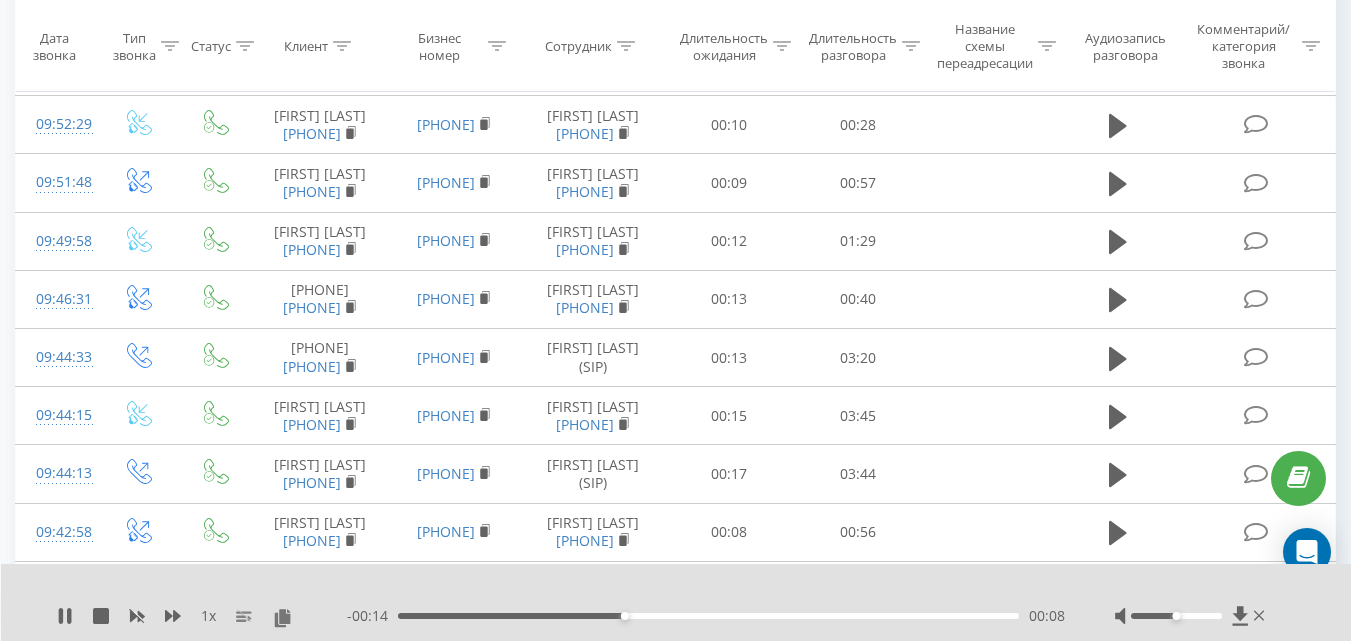 click 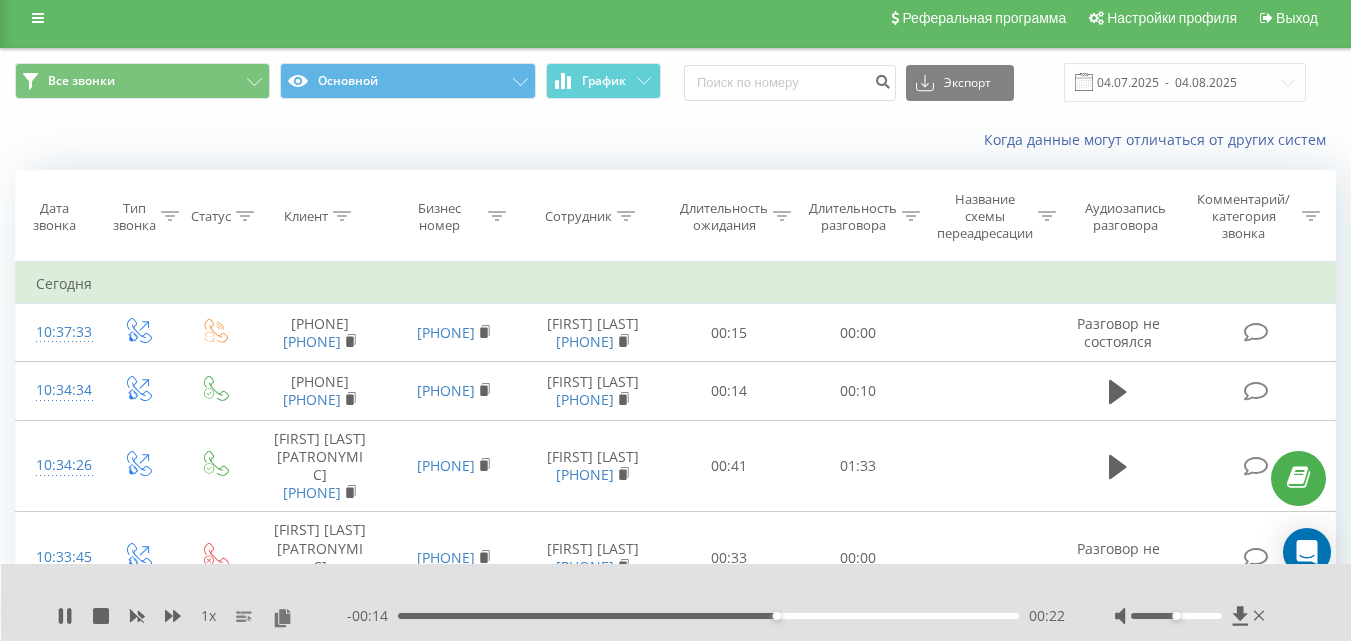scroll, scrollTop: 0, scrollLeft: 0, axis: both 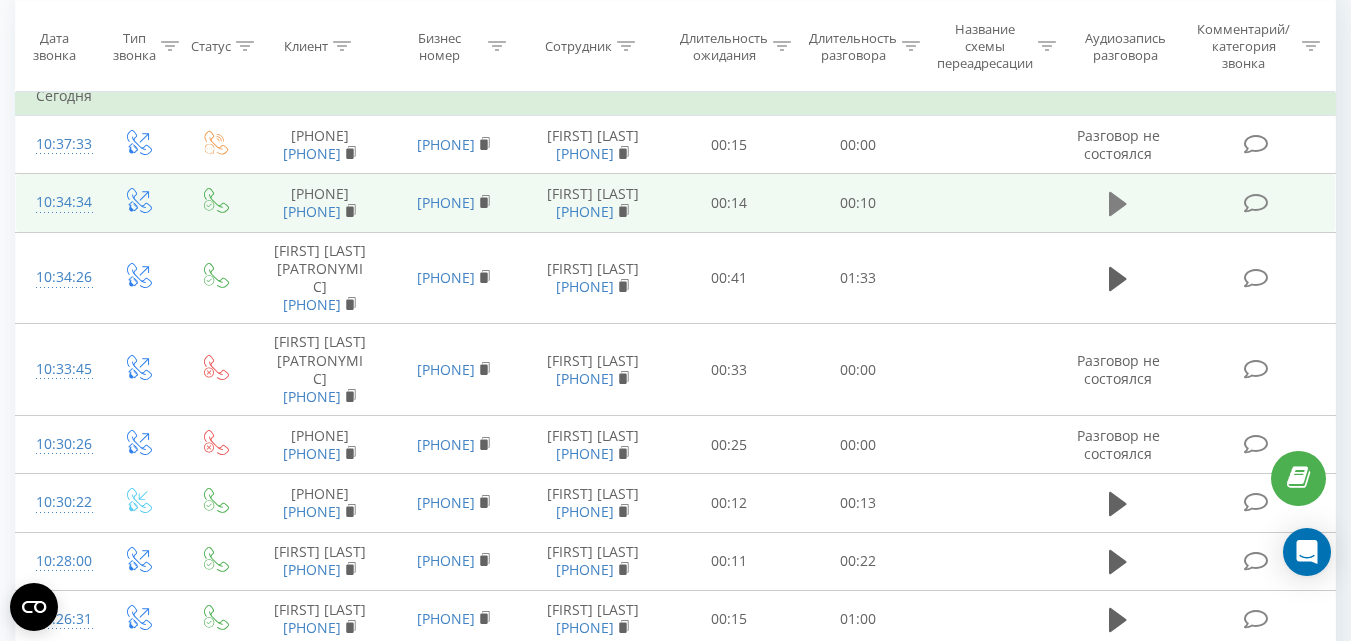 click 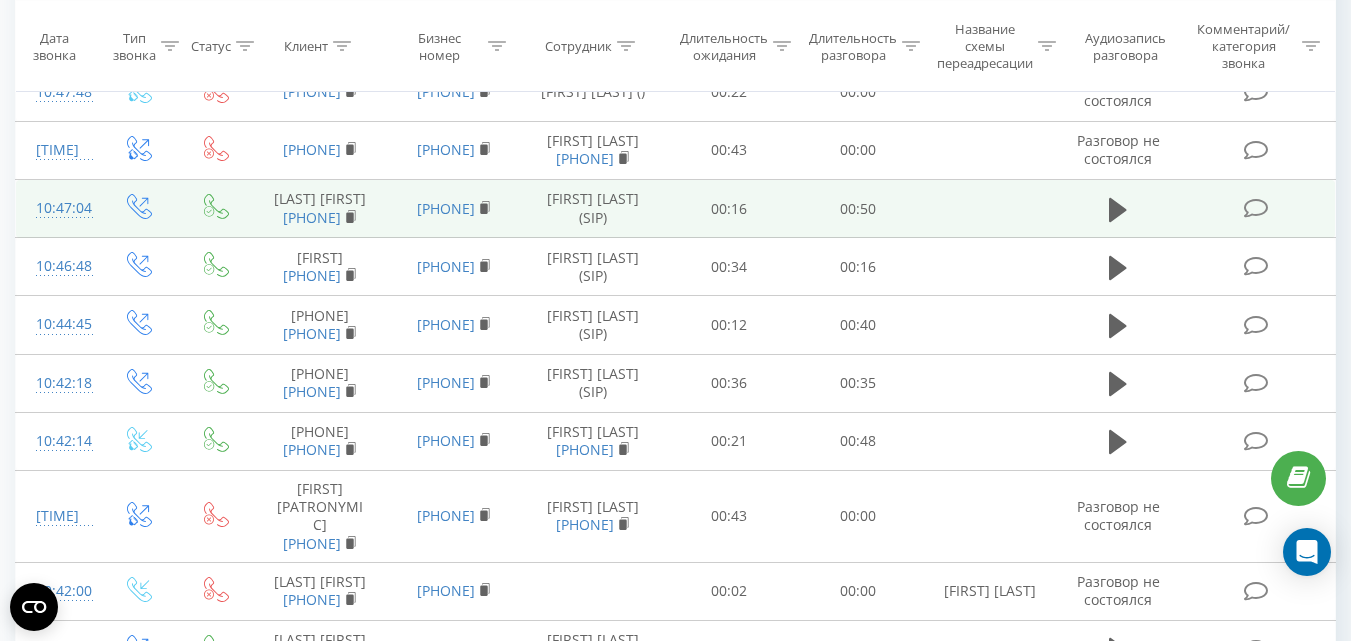 scroll, scrollTop: 400, scrollLeft: 0, axis: vertical 